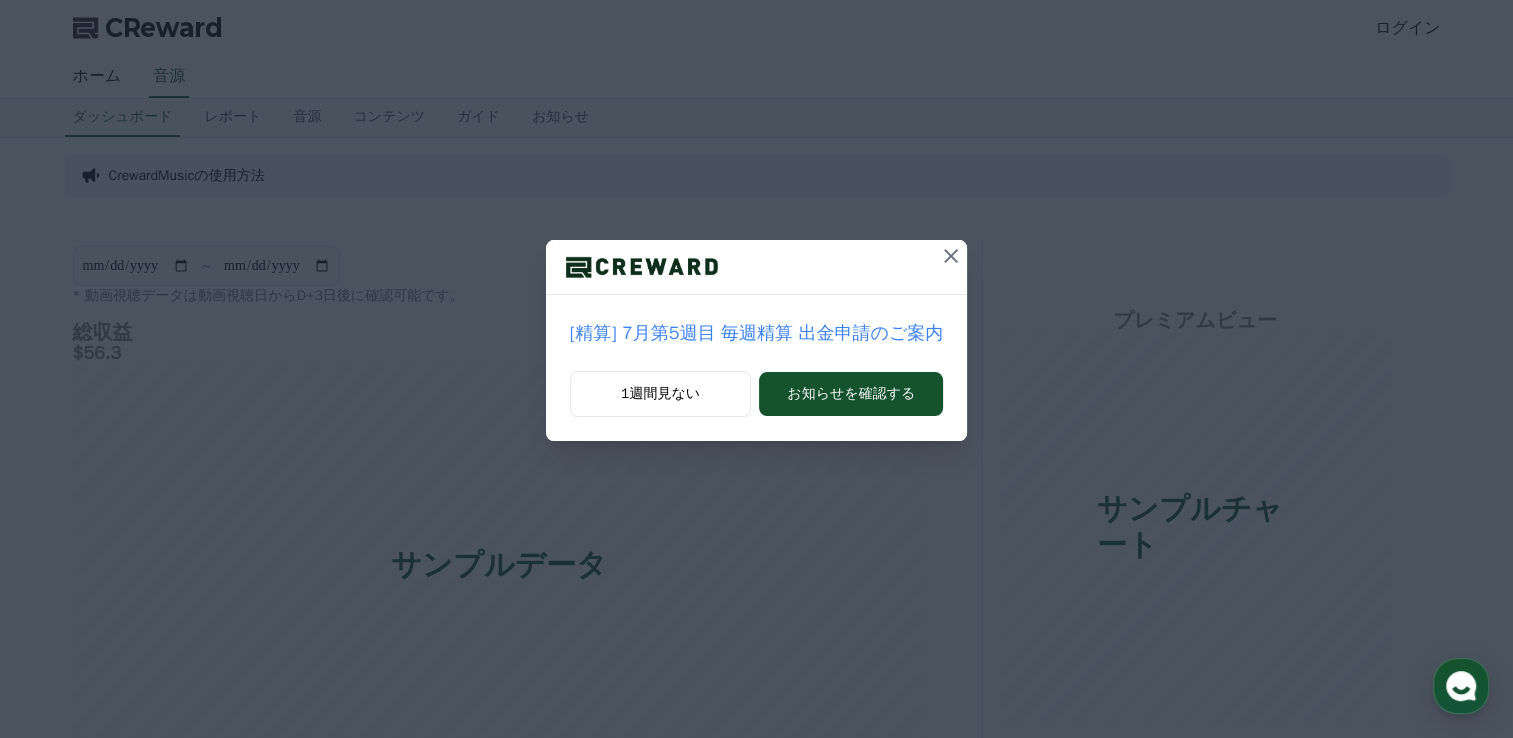 scroll, scrollTop: 0, scrollLeft: 0, axis: both 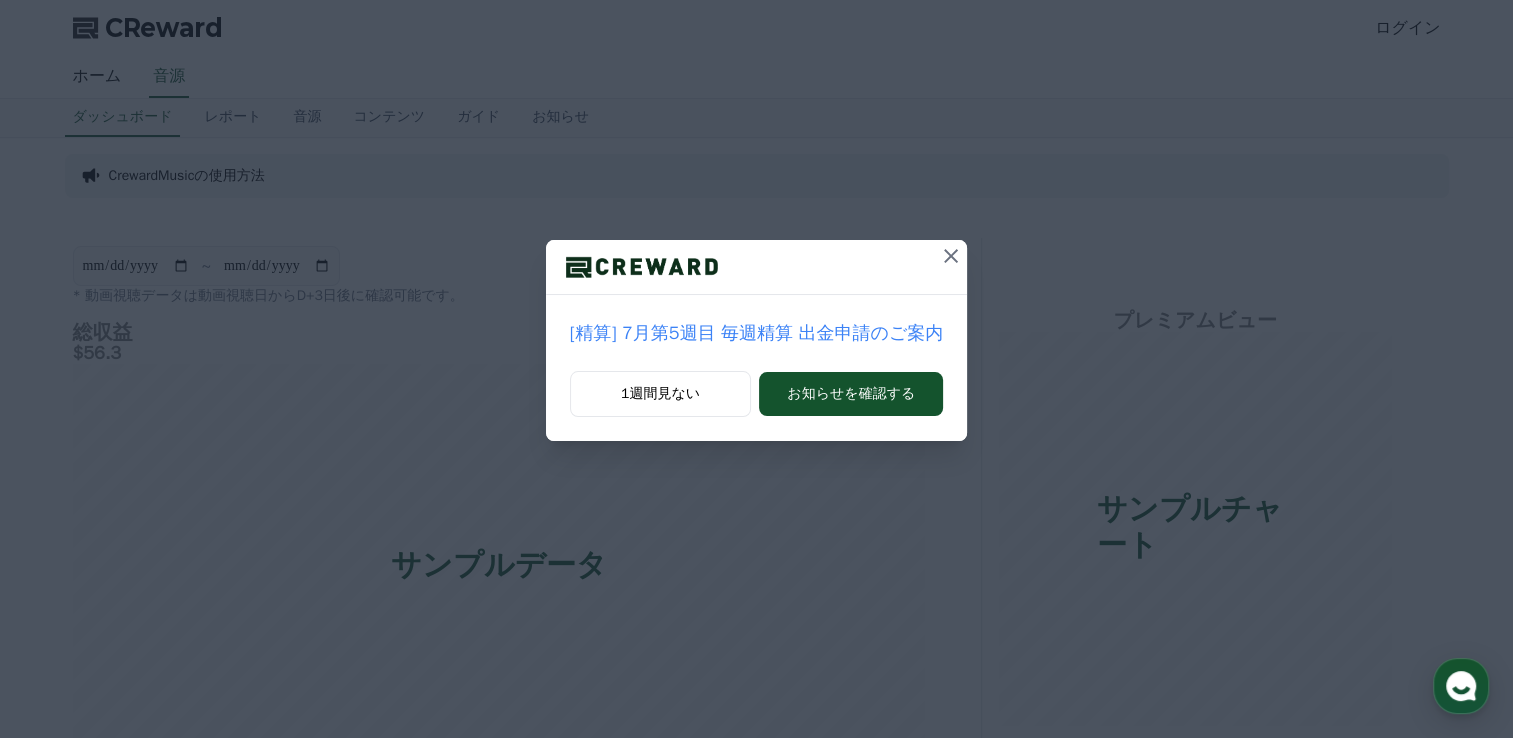 click 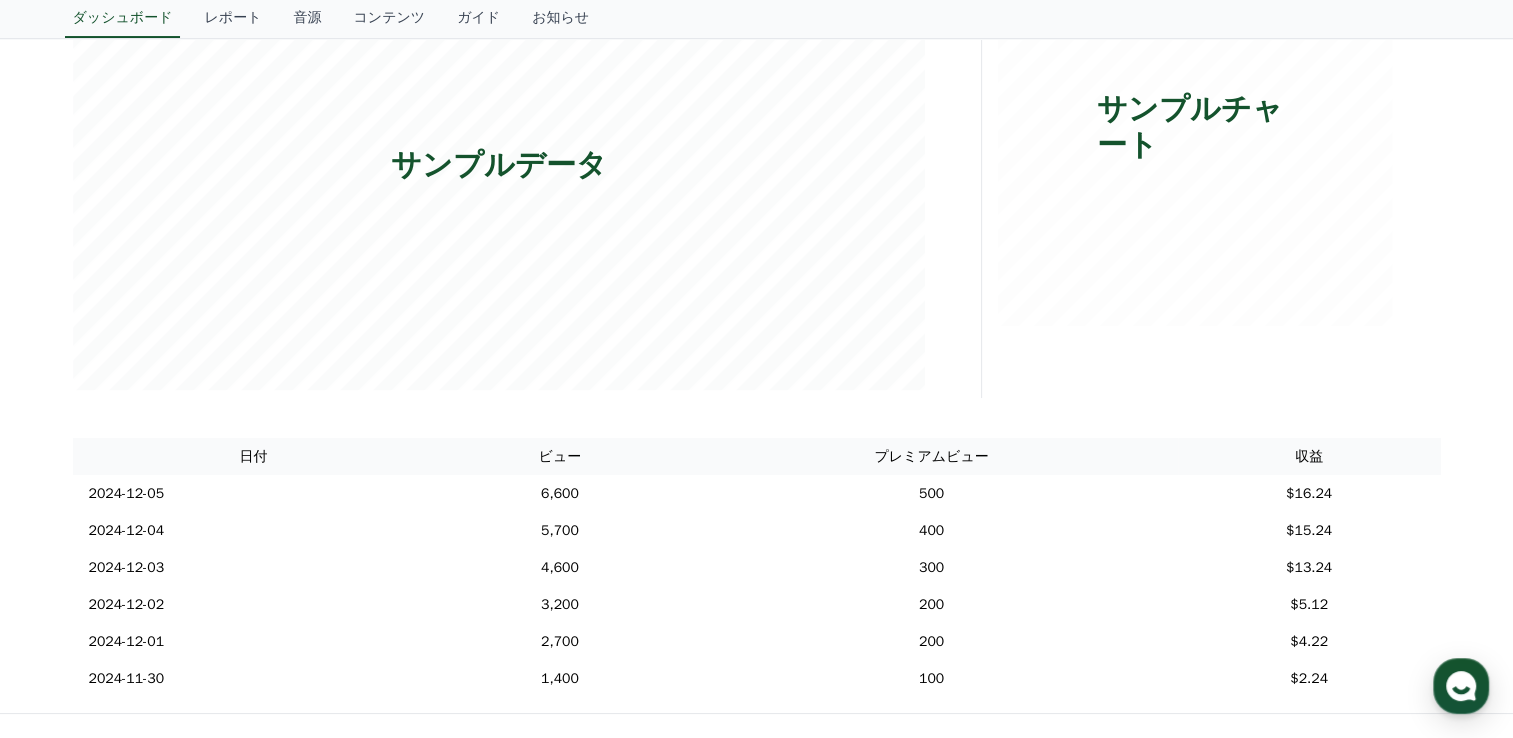 scroll, scrollTop: 0, scrollLeft: 0, axis: both 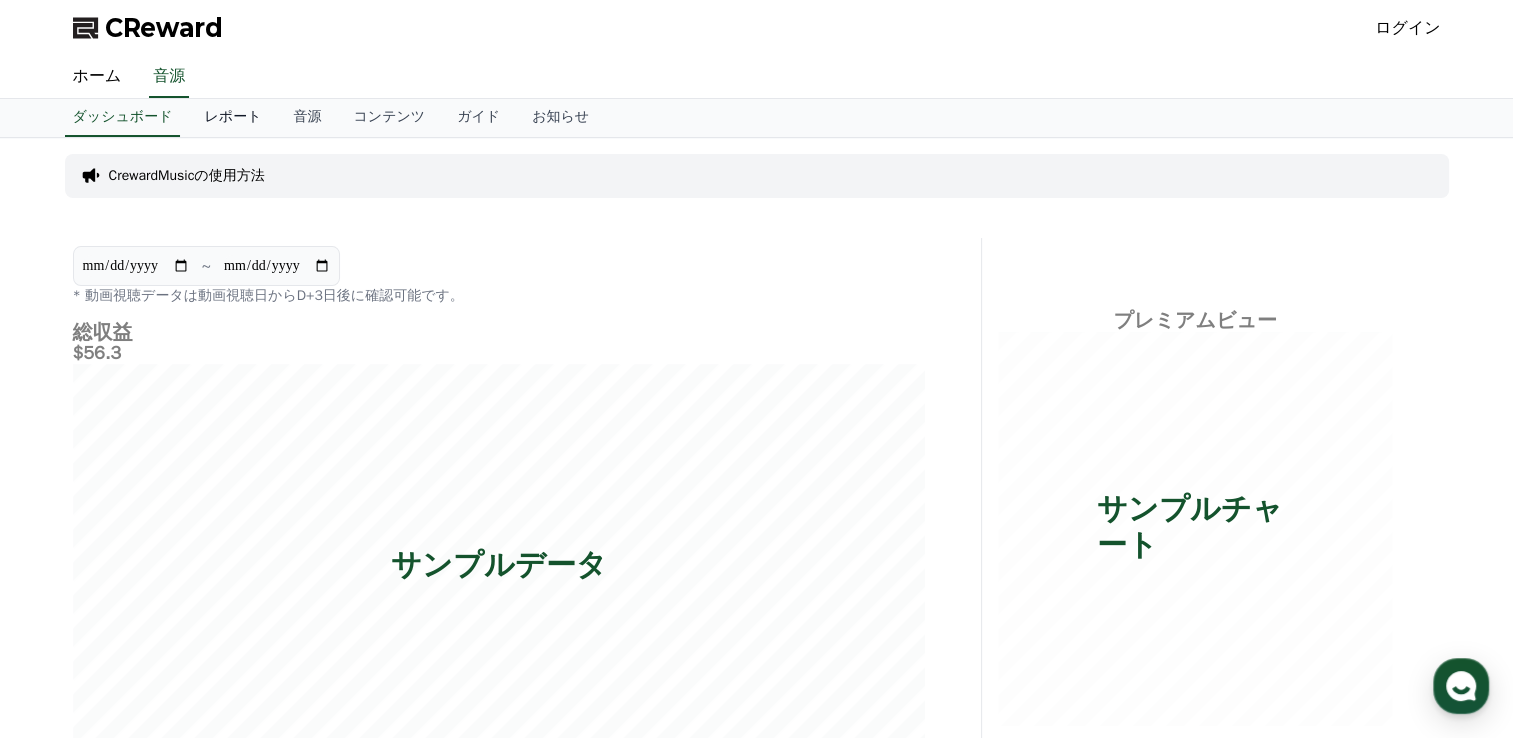 click on "レポート" at bounding box center [232, 118] 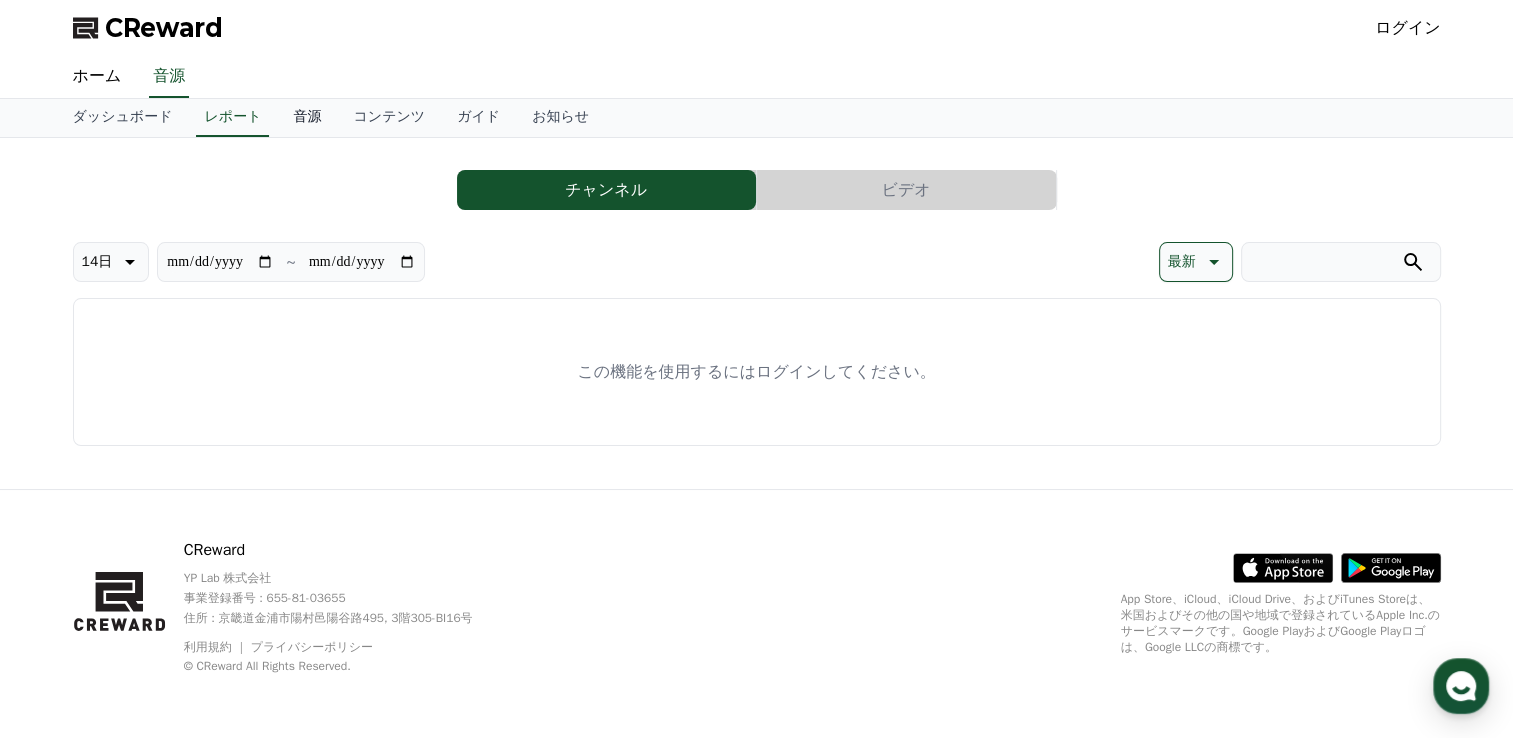 click on "音源" at bounding box center [307, 118] 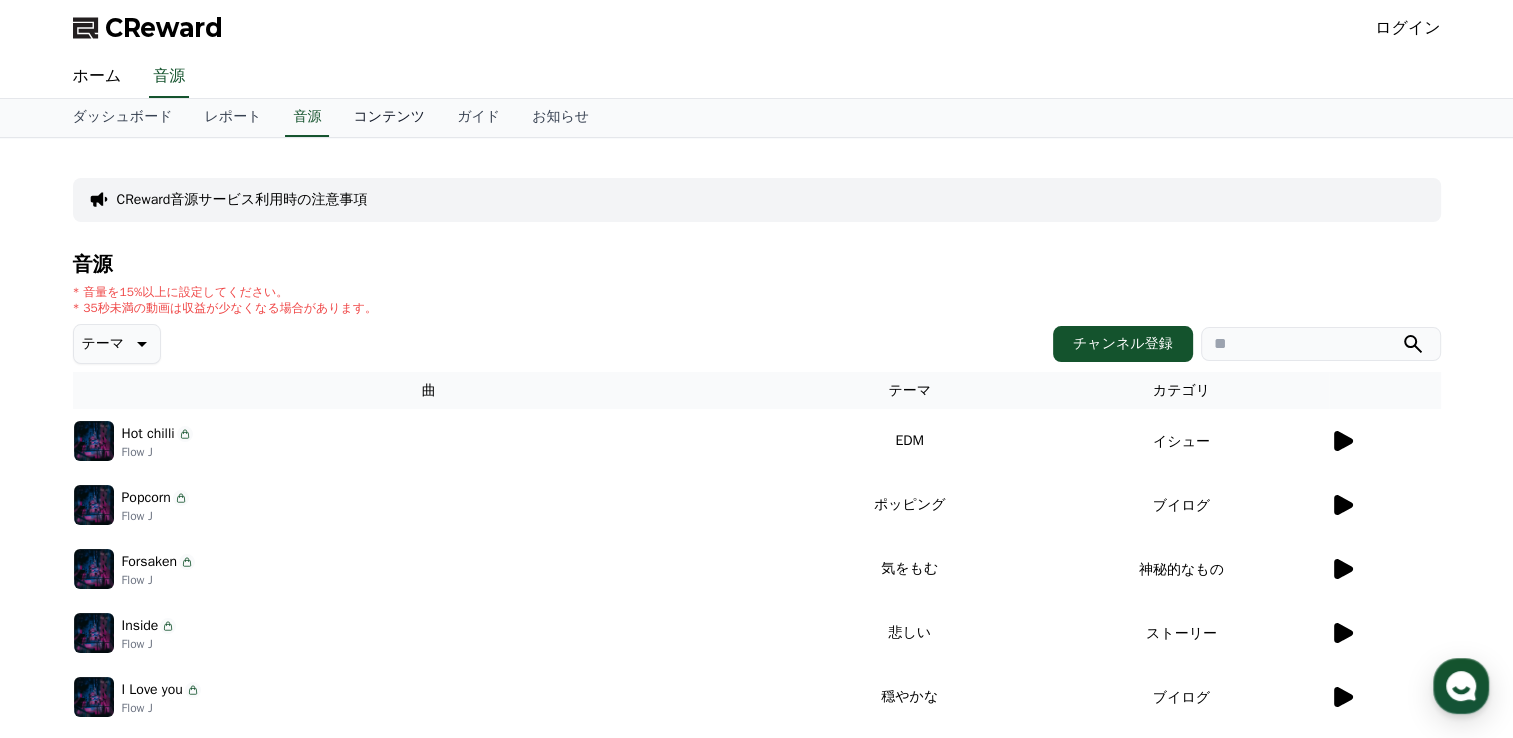 click on "コンテンツ" at bounding box center [389, 118] 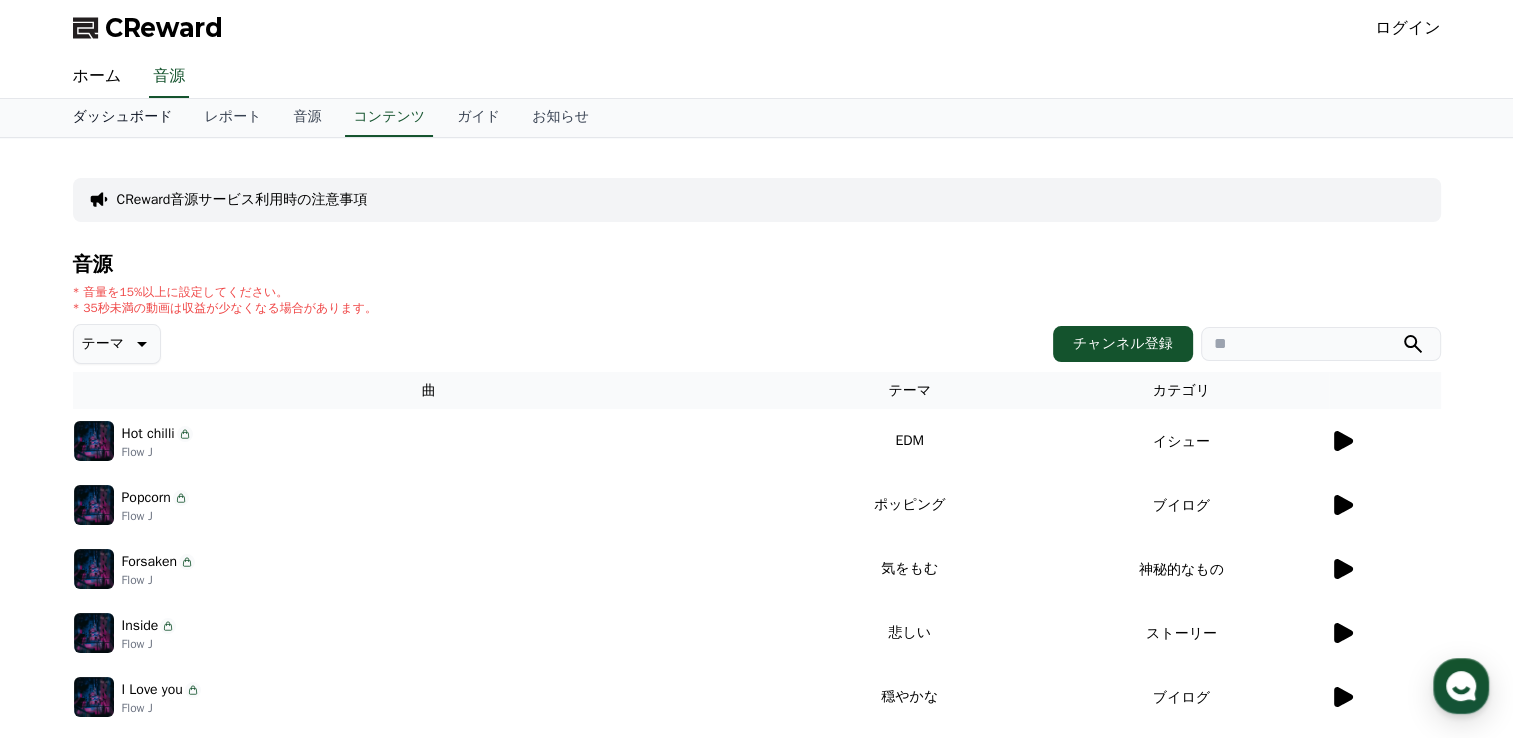 click on "ダッシュボード" at bounding box center (123, 118) 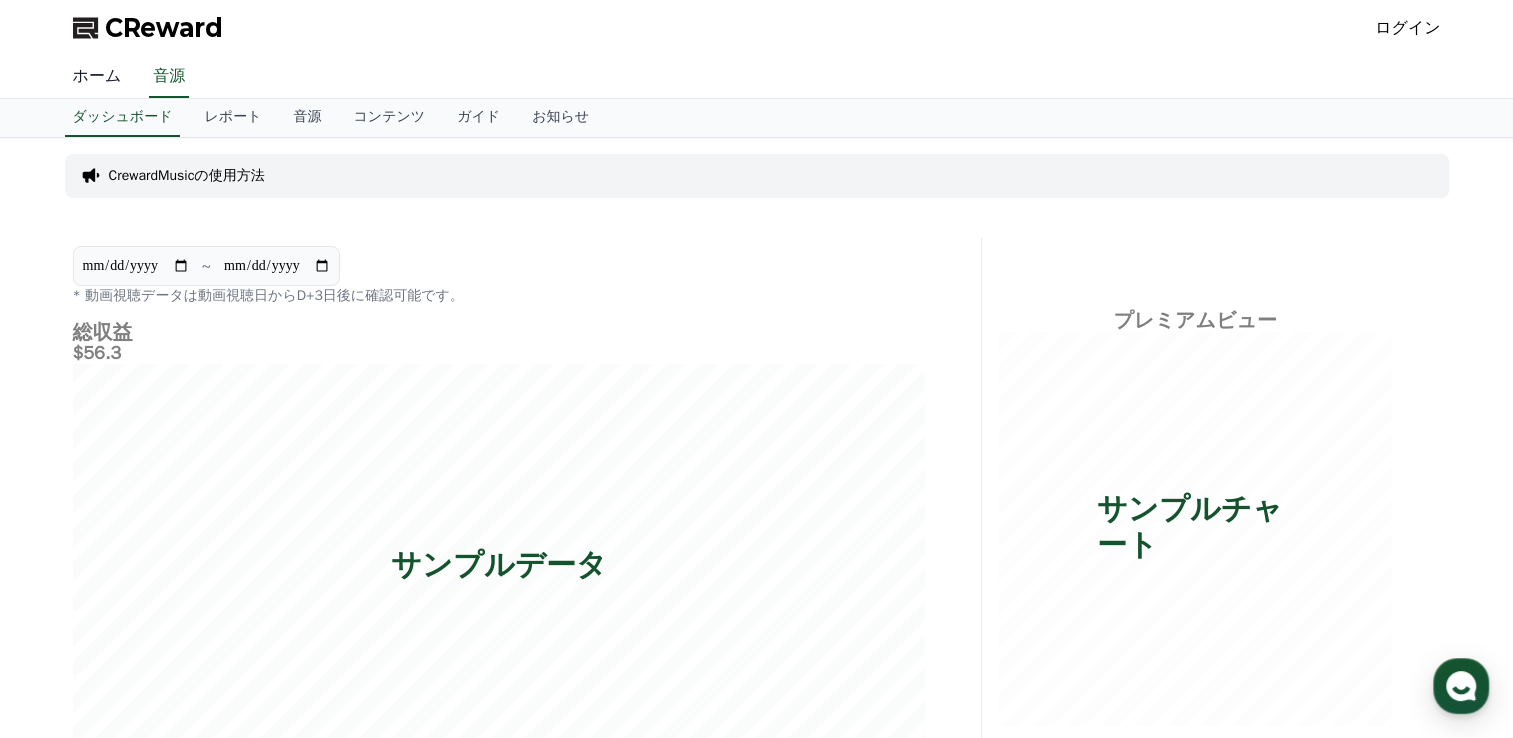 click on "ホーム" at bounding box center (97, 77) 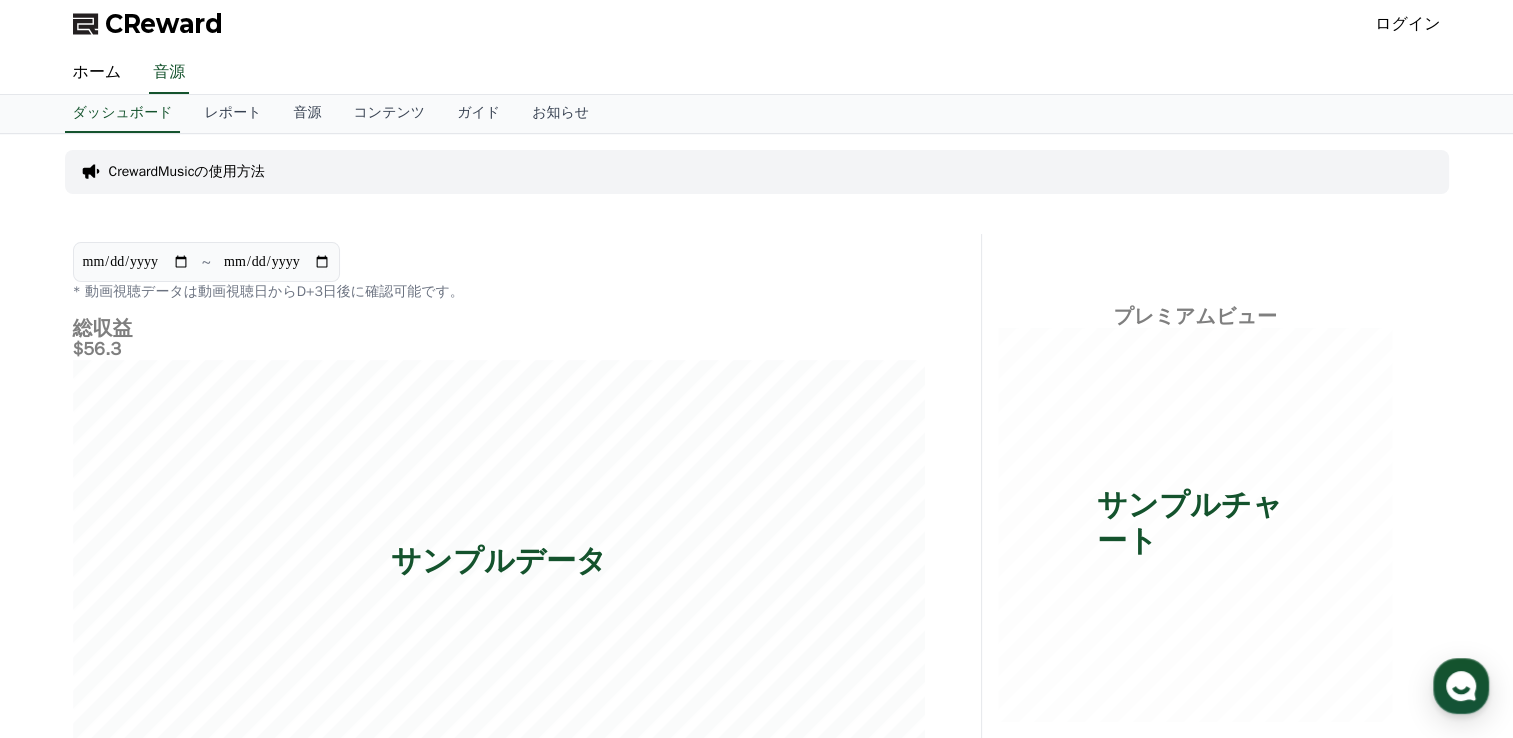 scroll, scrollTop: 0, scrollLeft: 0, axis: both 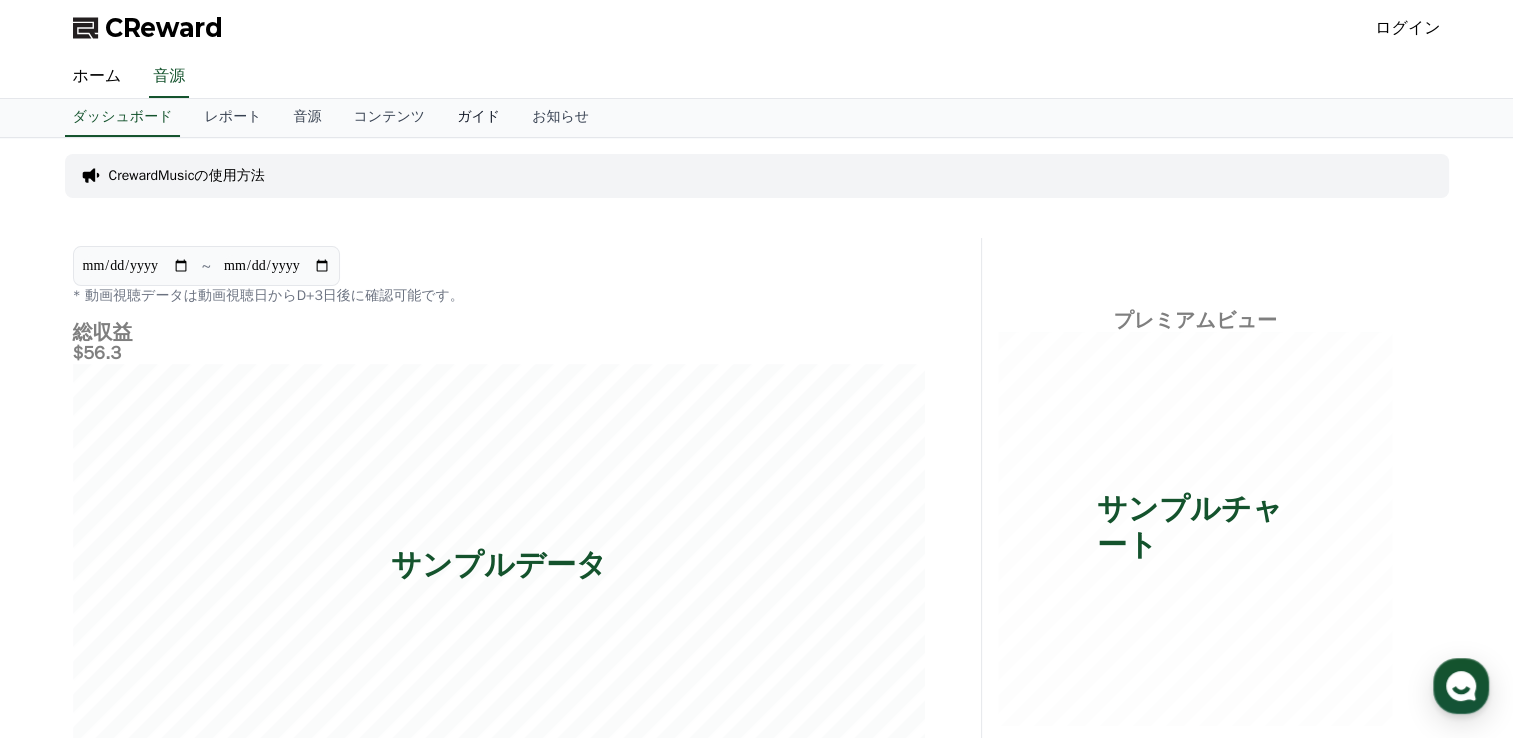 click on "ガイド" at bounding box center (478, 118) 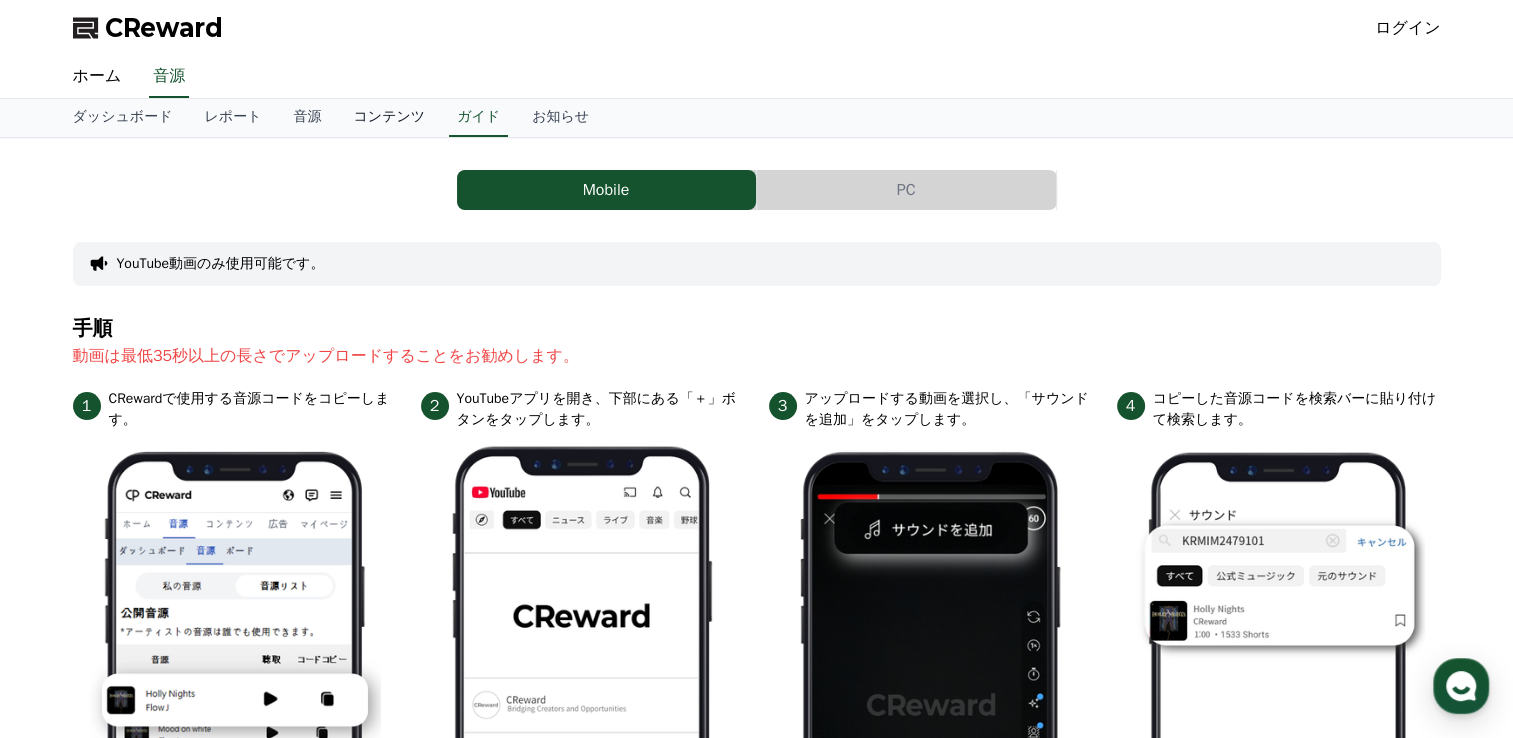 click on "コンテンツ" at bounding box center [389, 118] 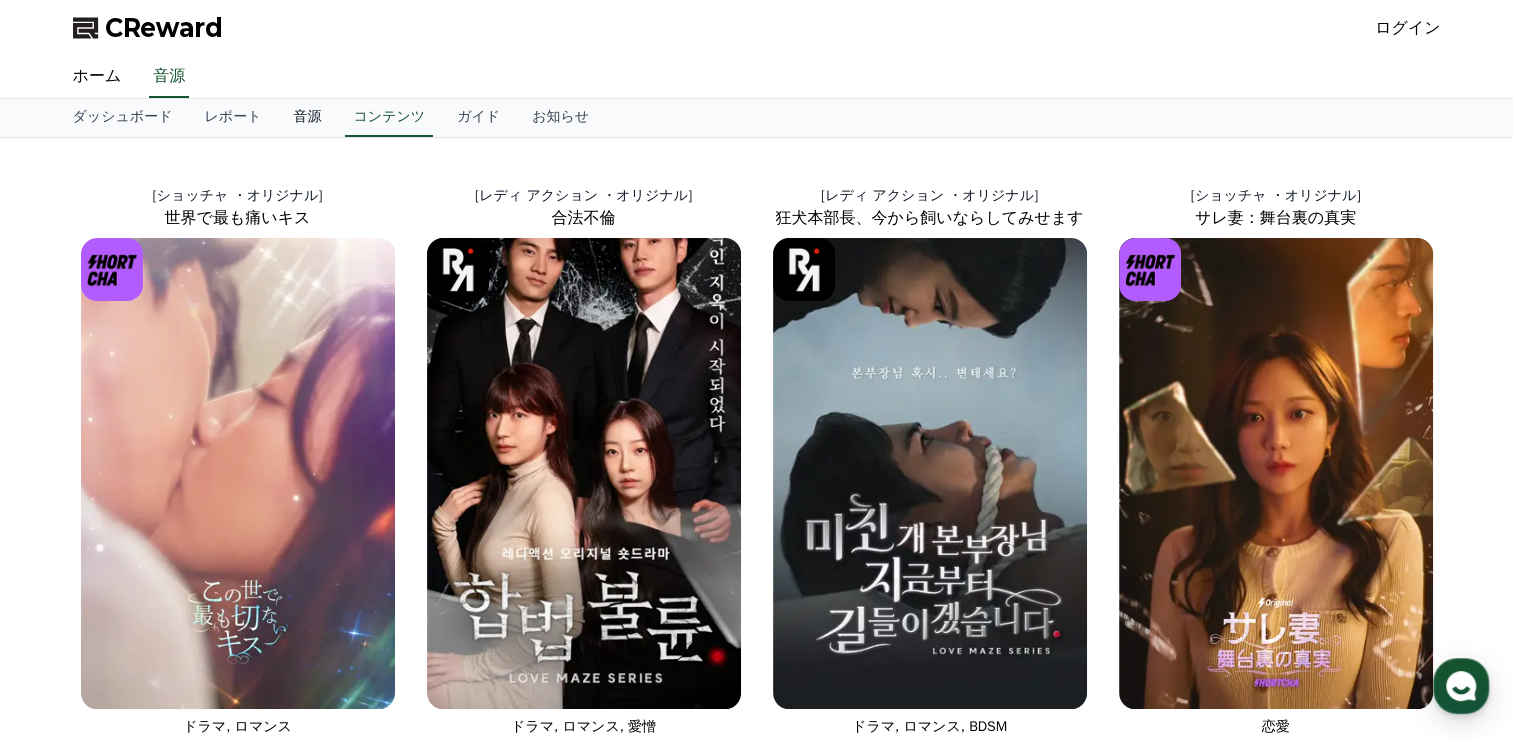 click on "音源" at bounding box center [307, 118] 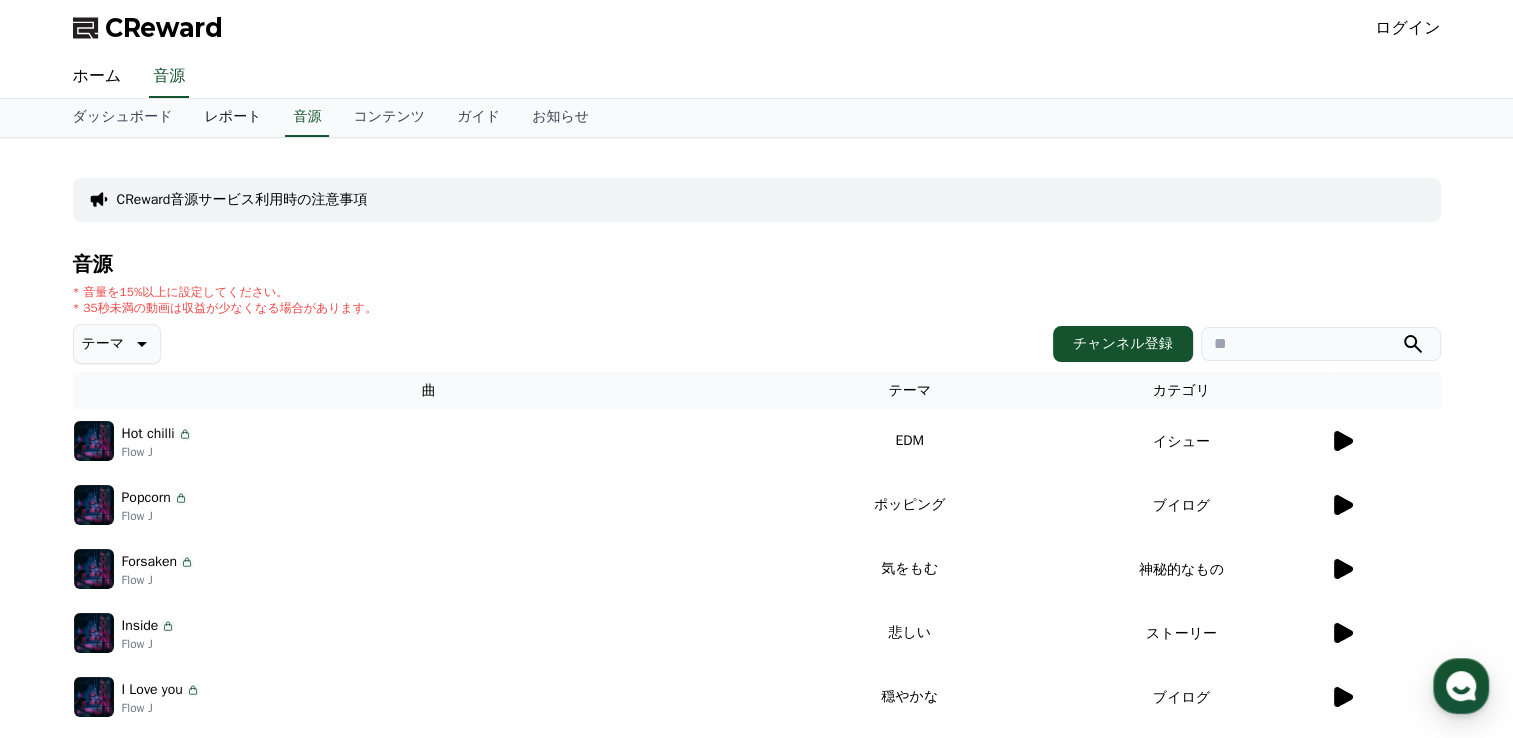 click on "レポート" at bounding box center [232, 118] 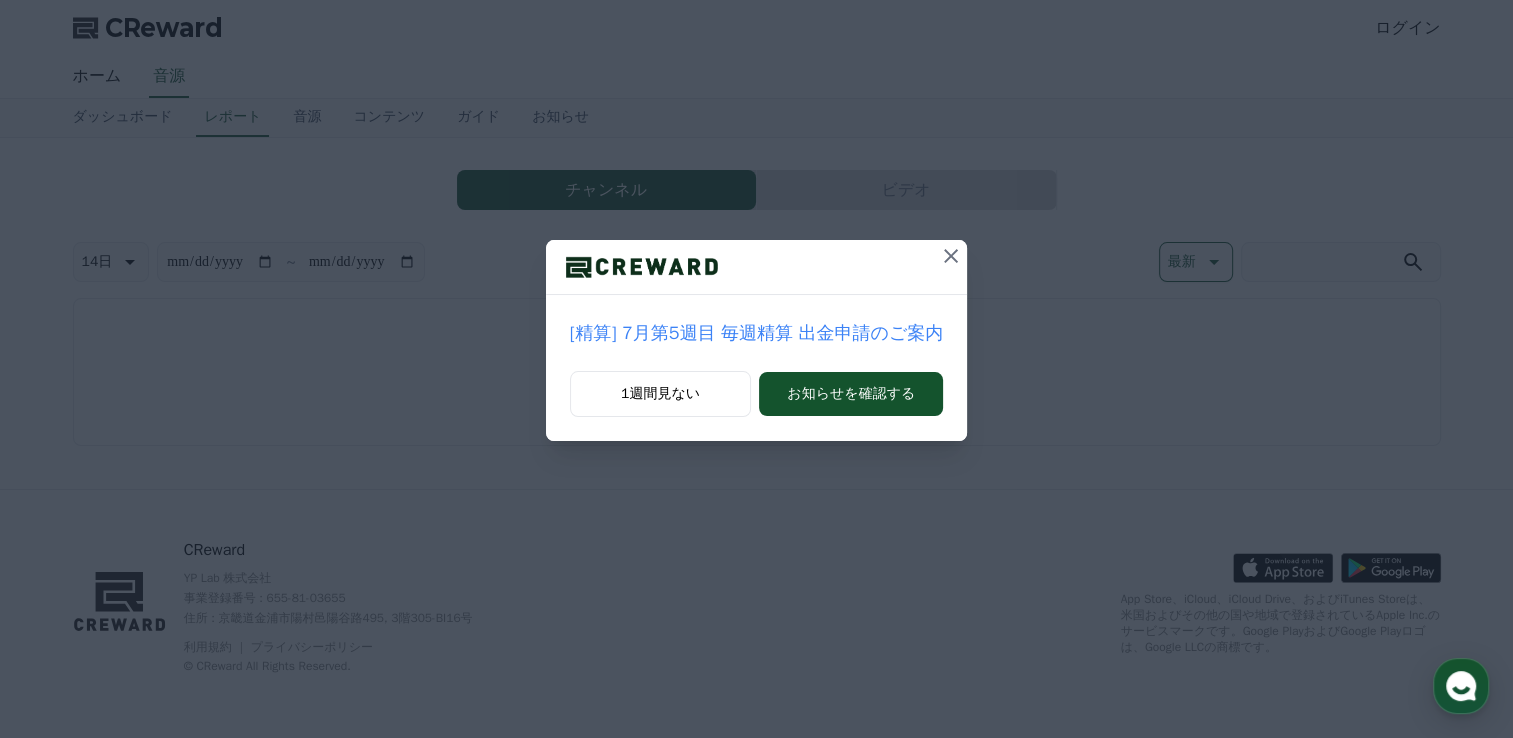 scroll, scrollTop: 0, scrollLeft: 0, axis: both 